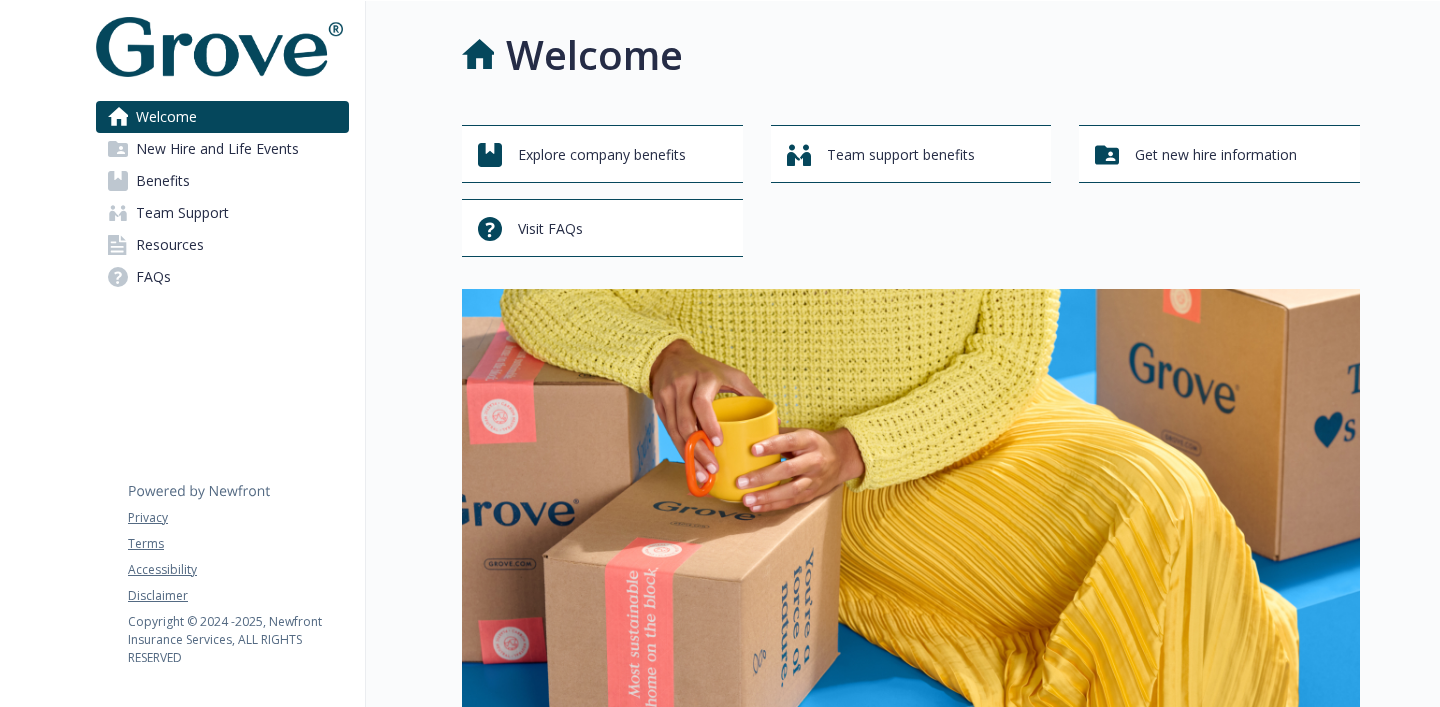 scroll, scrollTop: 0, scrollLeft: 0, axis: both 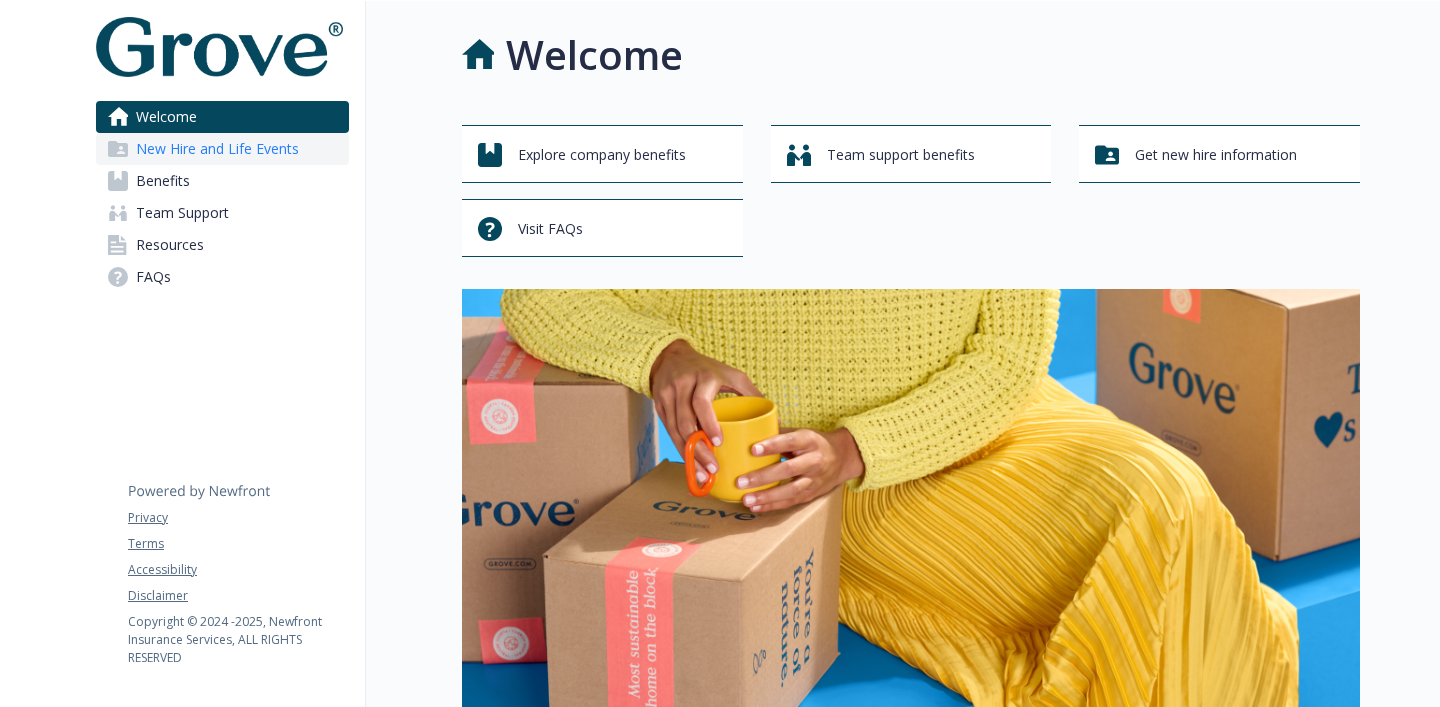 click on "New Hire and Life Events" at bounding box center [217, 149] 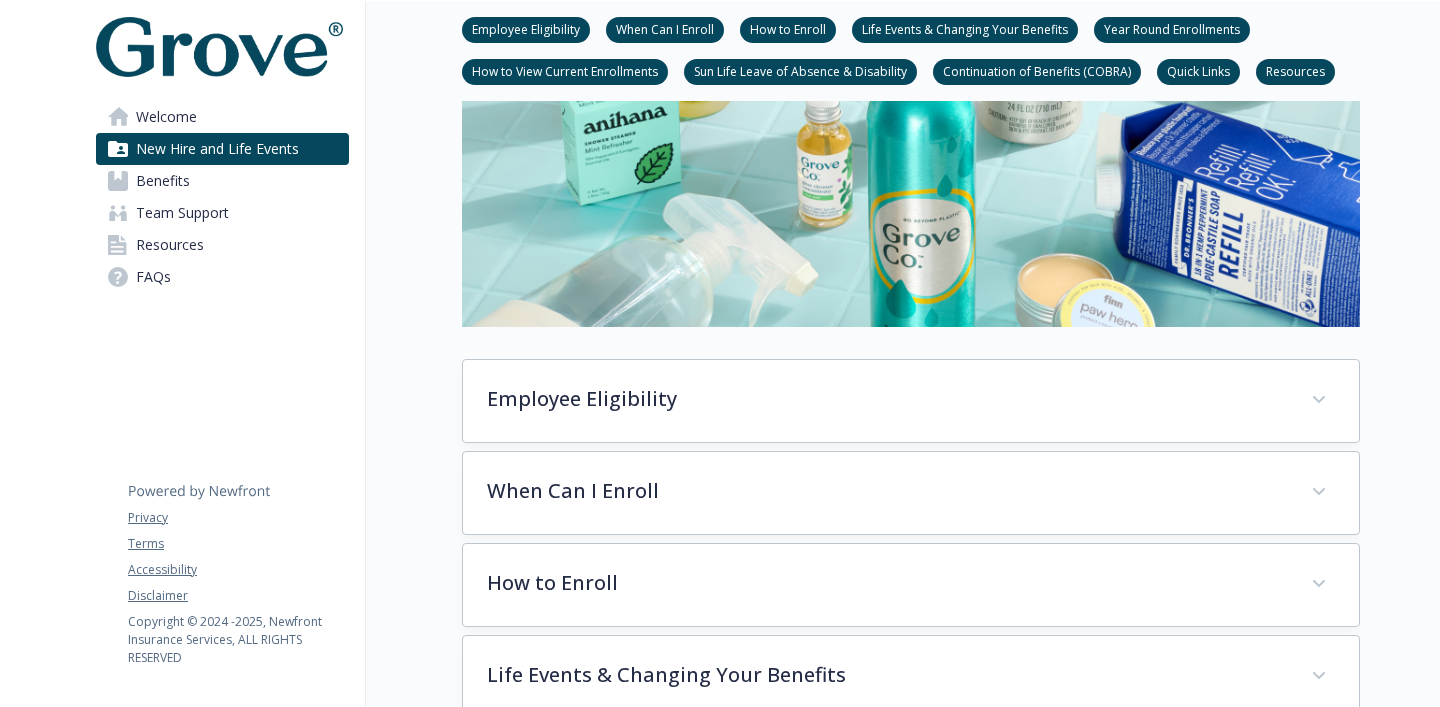 scroll, scrollTop: 386, scrollLeft: 0, axis: vertical 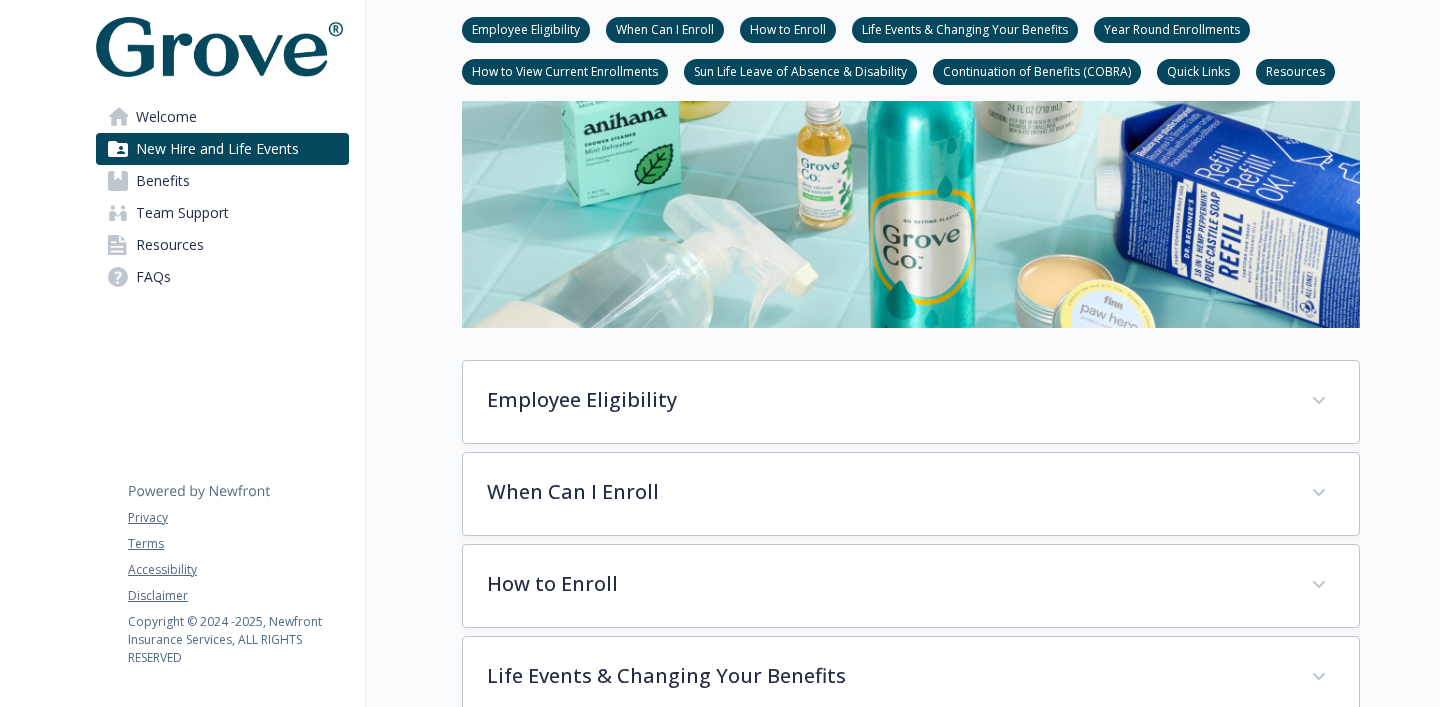 click on "Employee Eligibility" at bounding box center (526, 28) 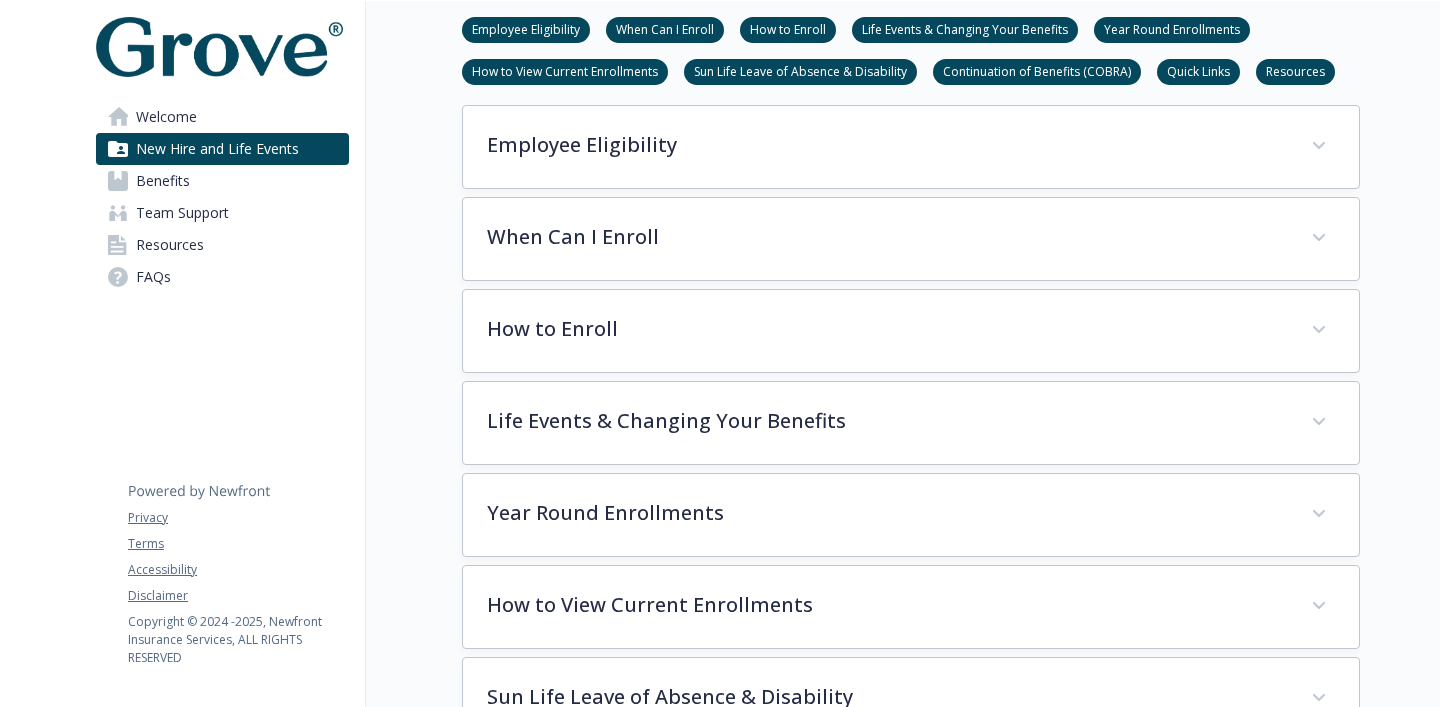 click on "When Can I Enroll" at bounding box center [665, 28] 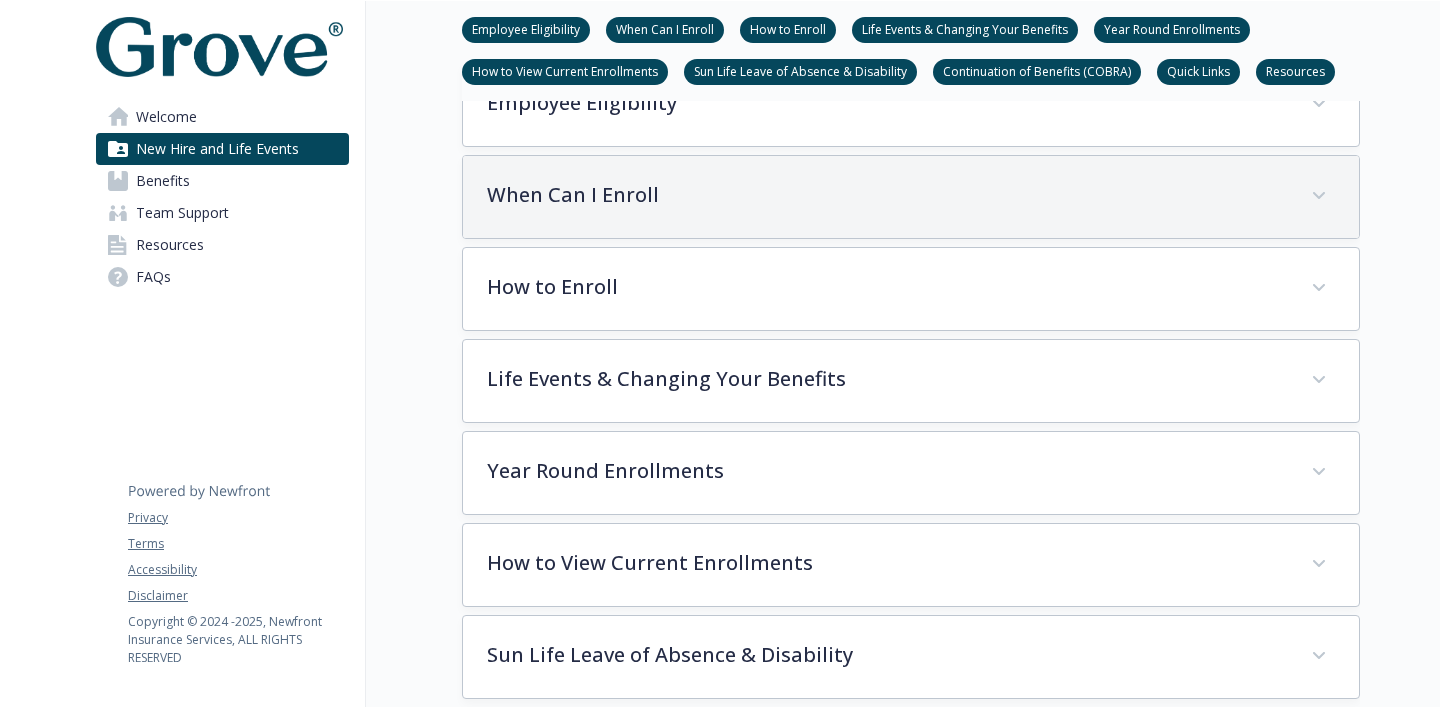 scroll, scrollTop: 681, scrollLeft: 0, axis: vertical 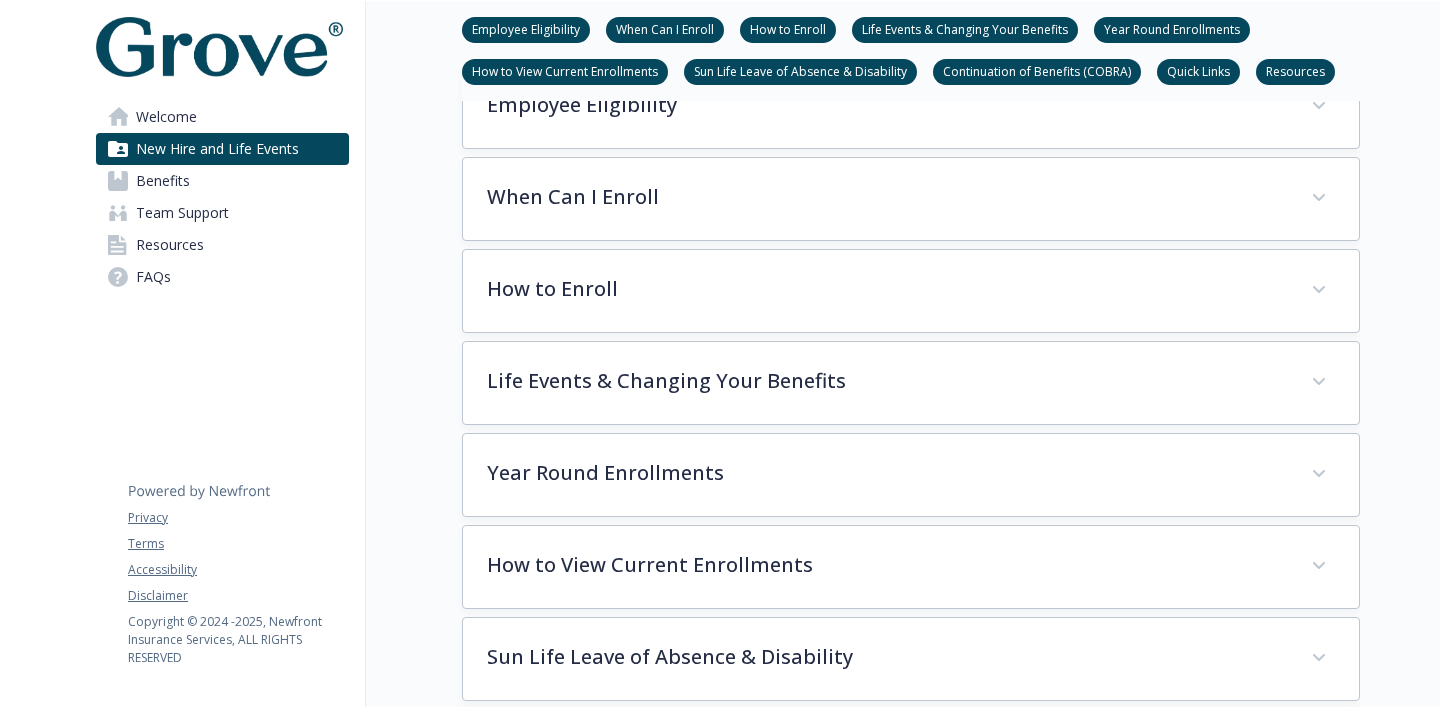 click on "How to View Current Enrollments" at bounding box center [565, 72] 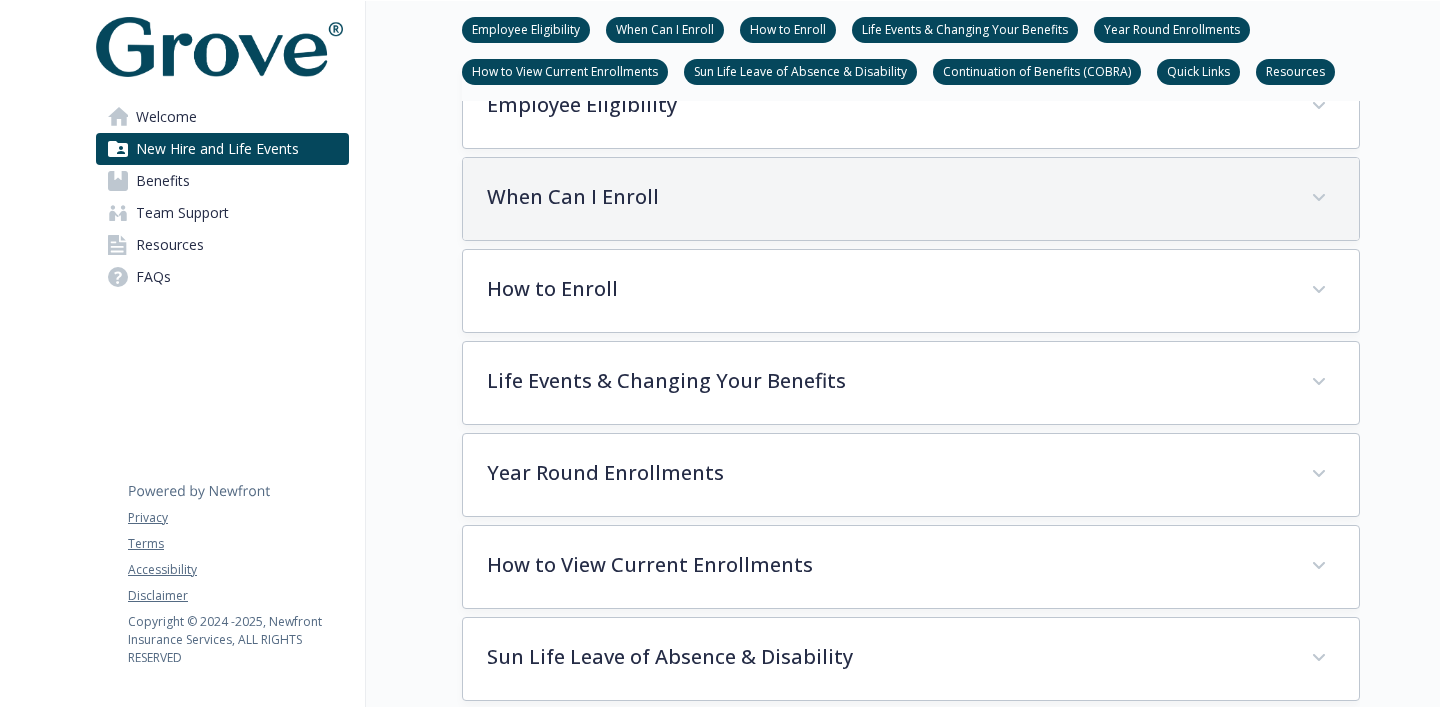 scroll, scrollTop: 630, scrollLeft: 0, axis: vertical 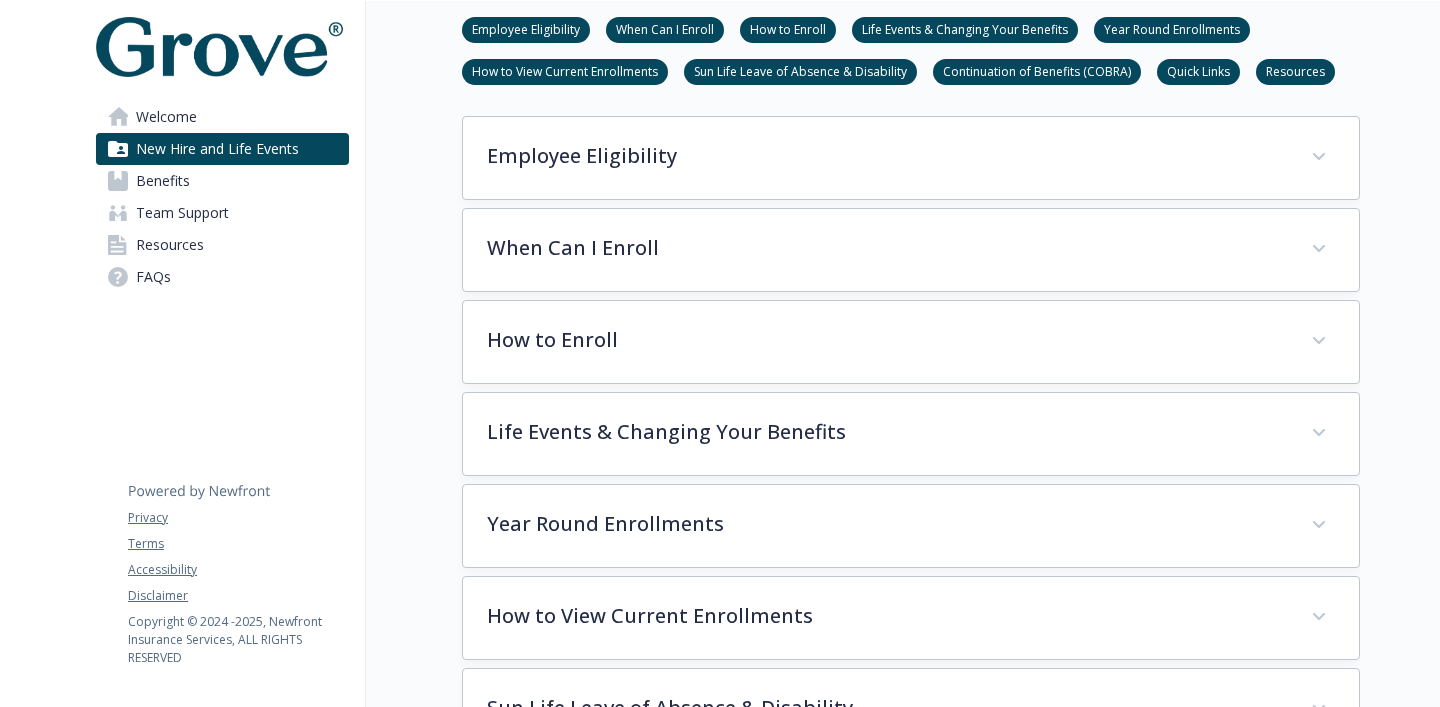 click on "Life Events & Changing Your Benefits" at bounding box center (965, 28) 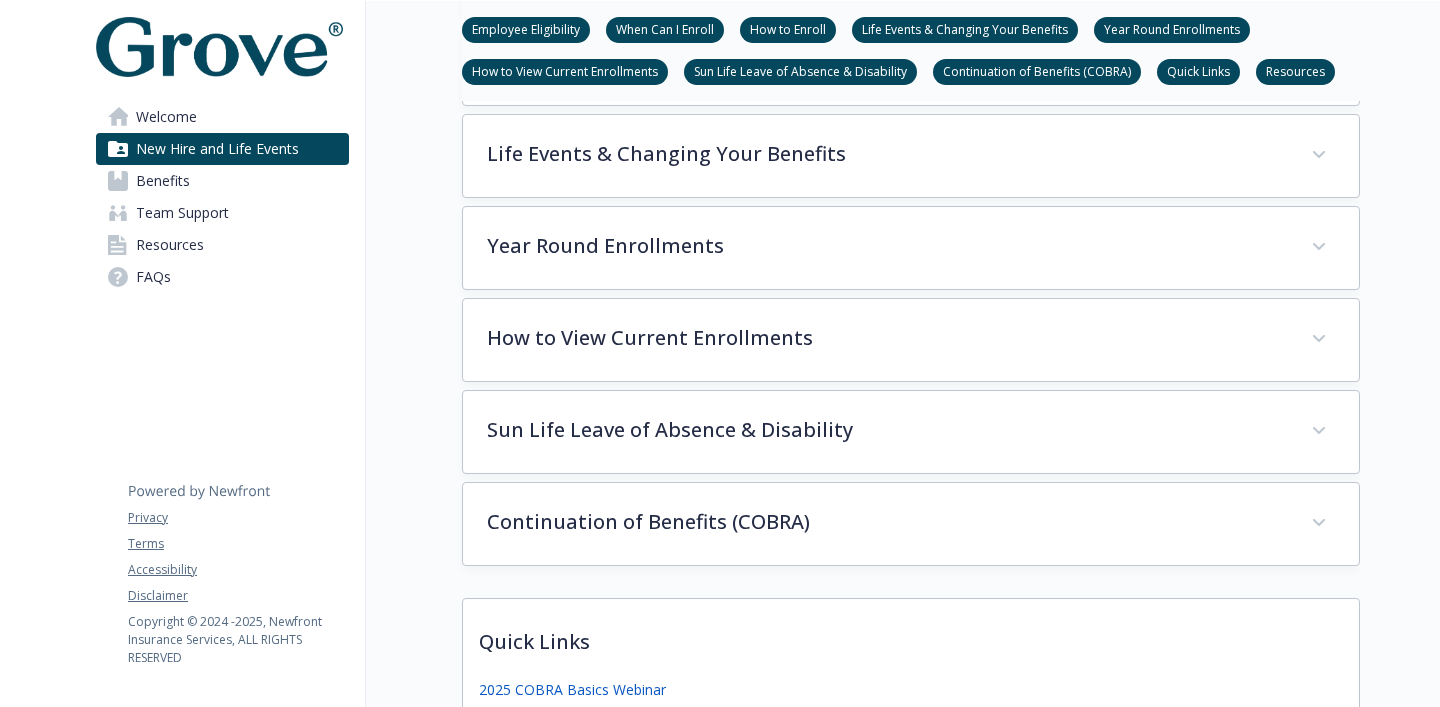 scroll, scrollTop: 917, scrollLeft: 0, axis: vertical 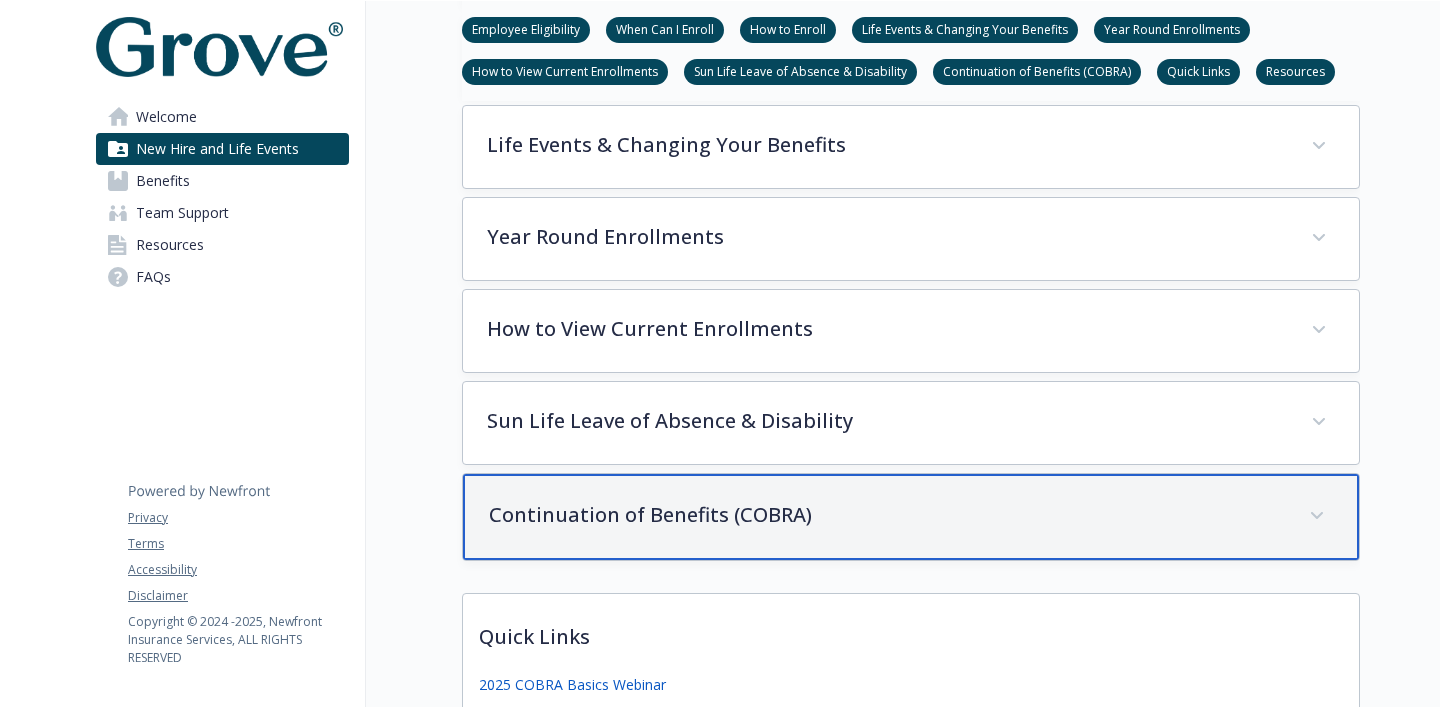 click on "Continuation of Benefits (COBRA)" at bounding box center [911, 517] 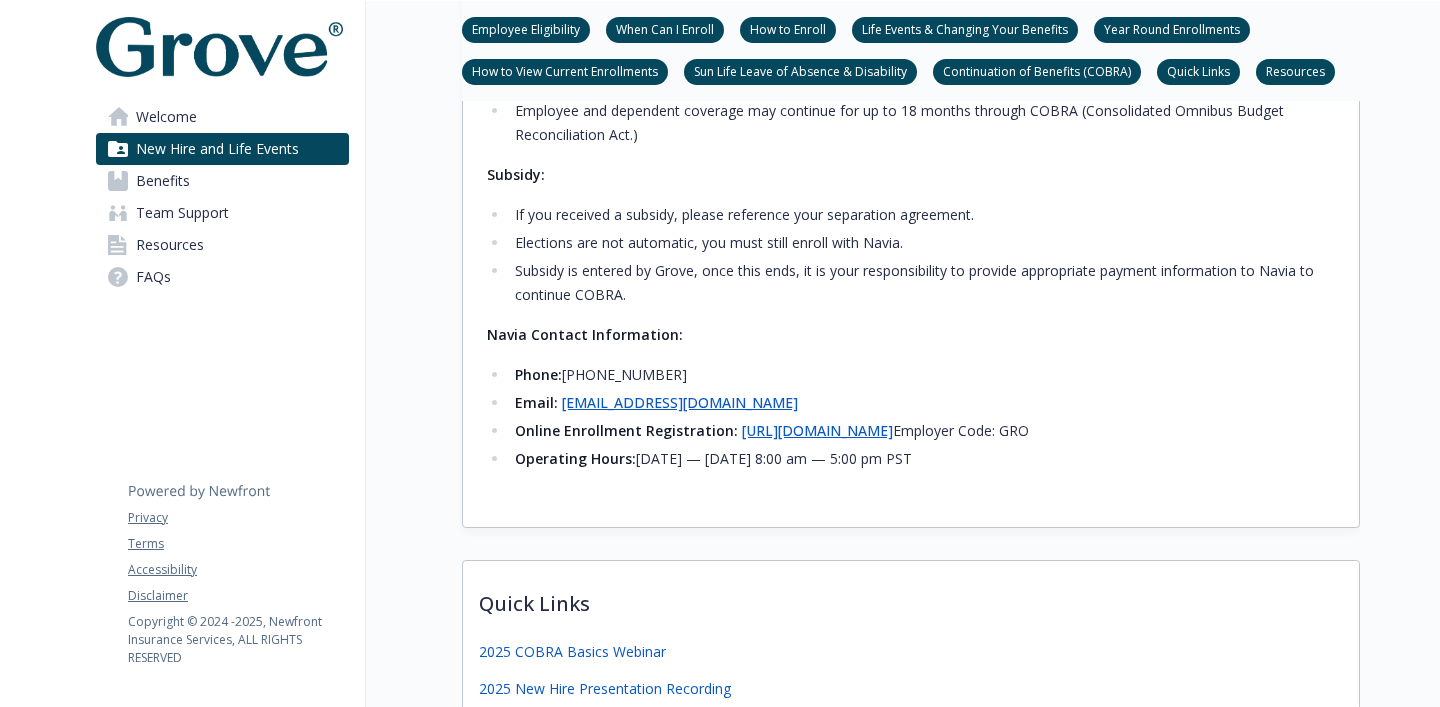 scroll, scrollTop: 1847, scrollLeft: 0, axis: vertical 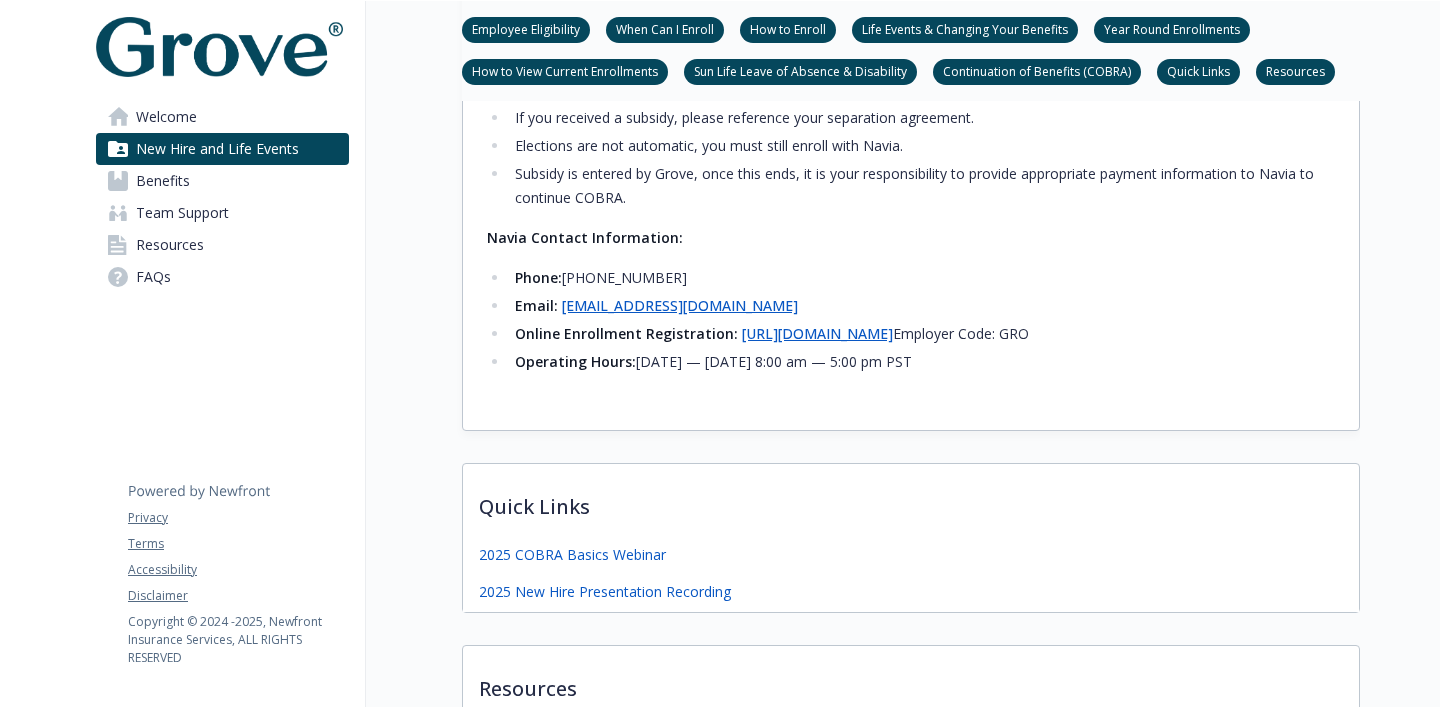 drag, startPoint x: 672, startPoint y: 278, endPoint x: 564, endPoint y: 278, distance: 108 